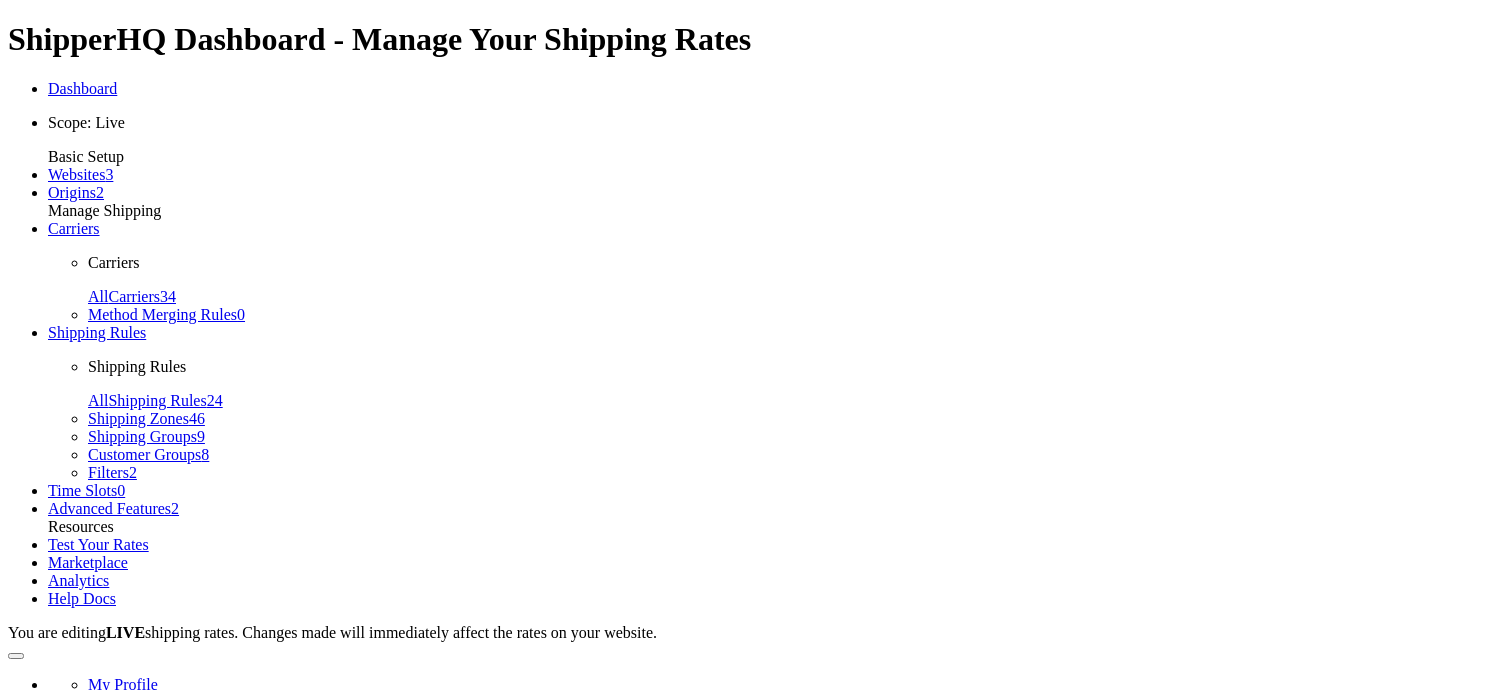 scroll, scrollTop: 0, scrollLeft: 0, axis: both 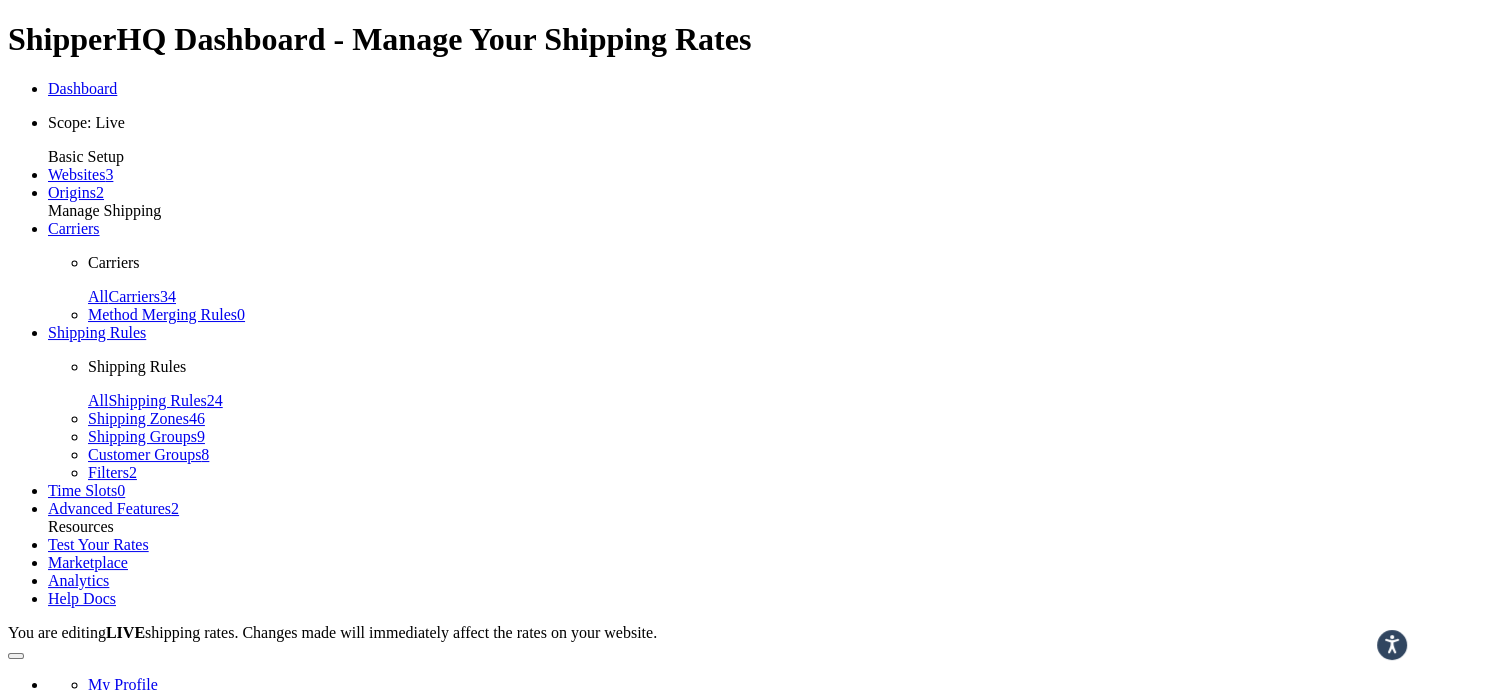 click on "Carriers" at bounding box center (74, 228) 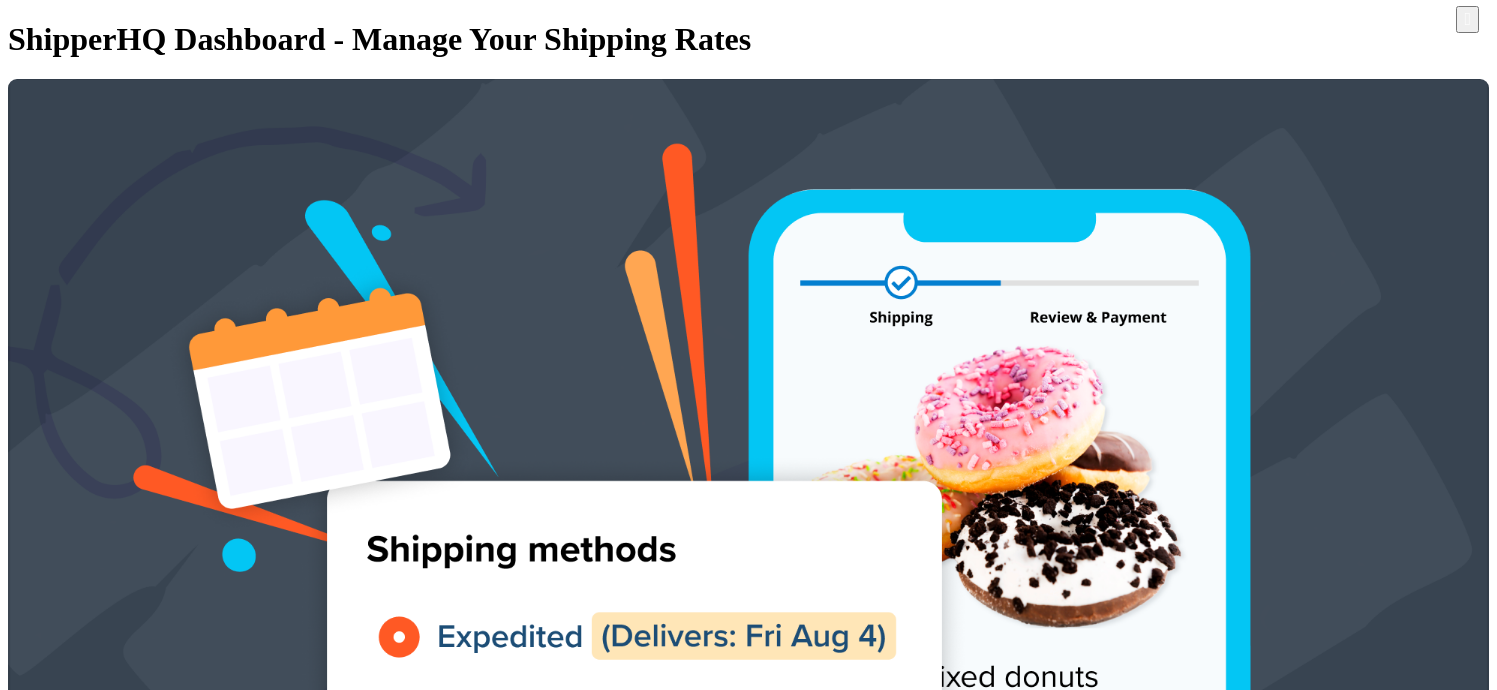 scroll, scrollTop: 0, scrollLeft: 0, axis: both 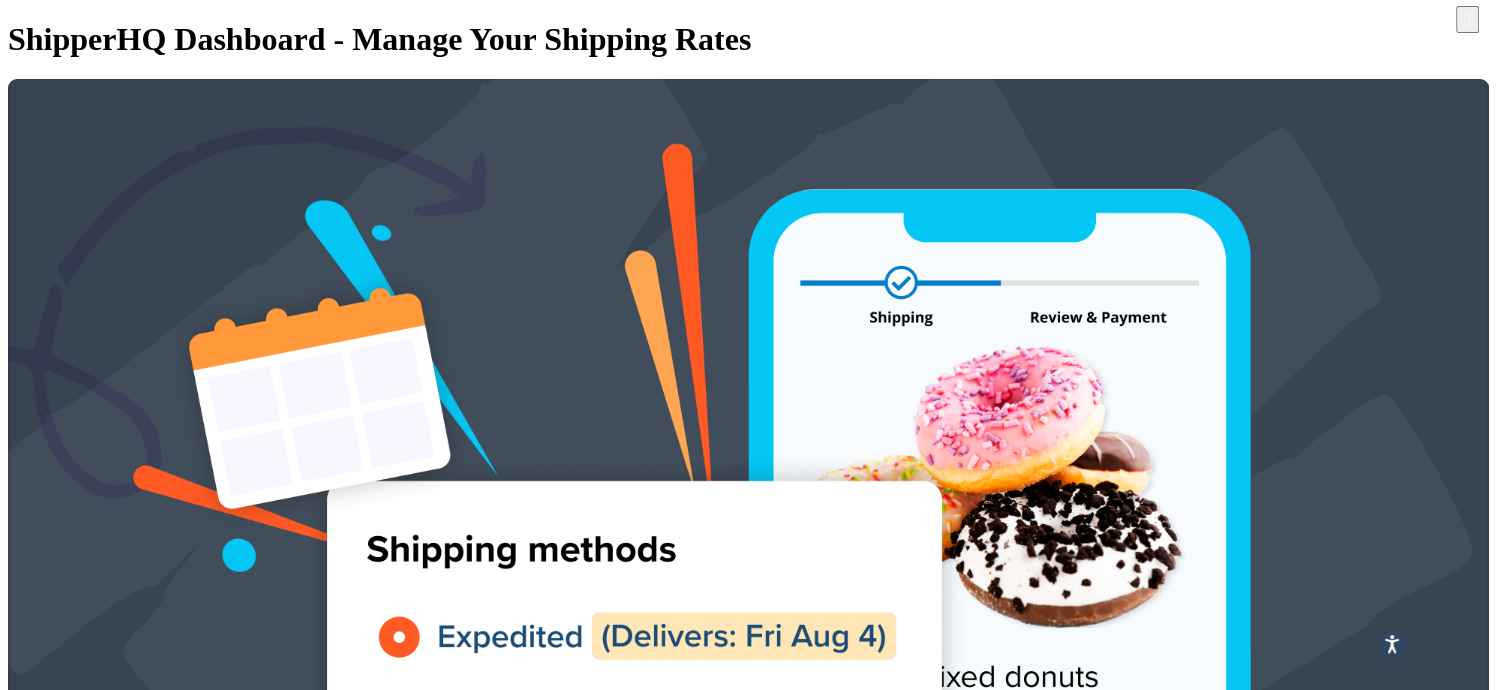 click at bounding box center (274, 6188) 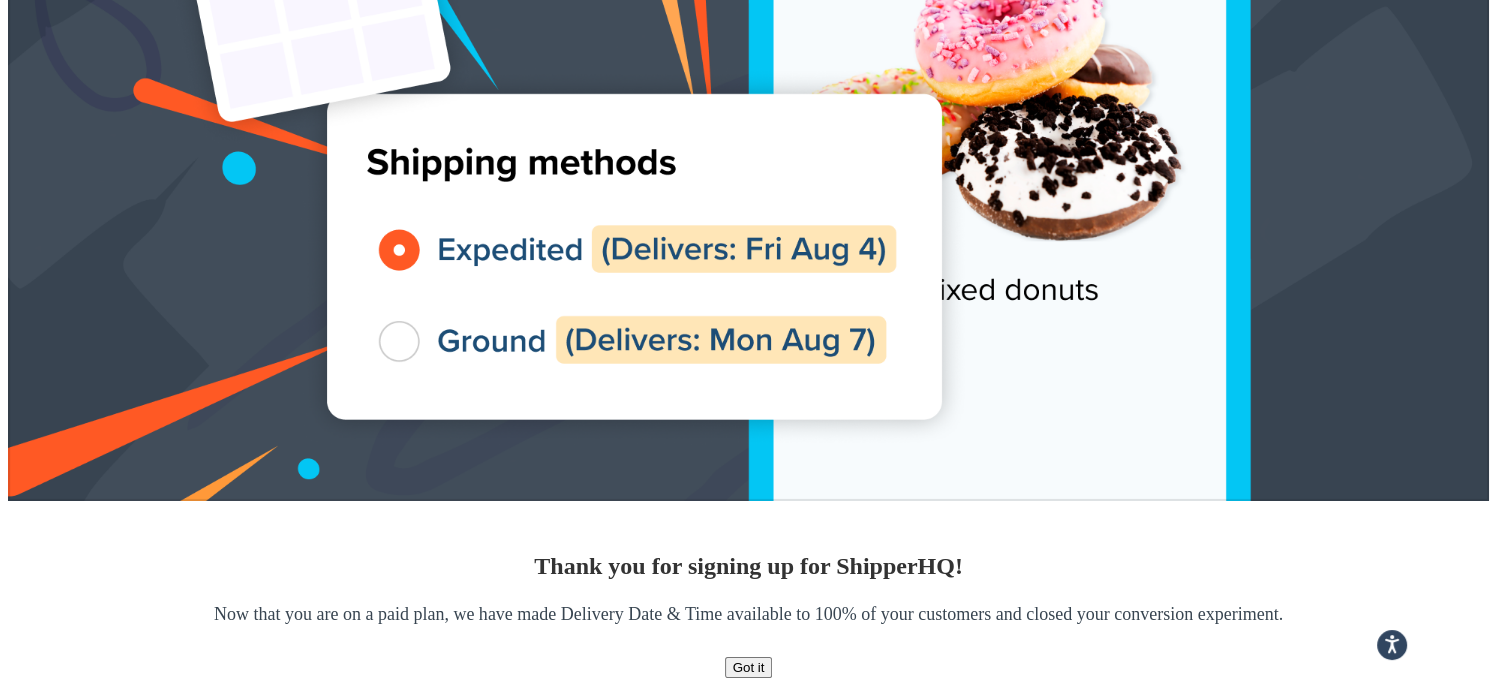 scroll, scrollTop: 392, scrollLeft: 0, axis: vertical 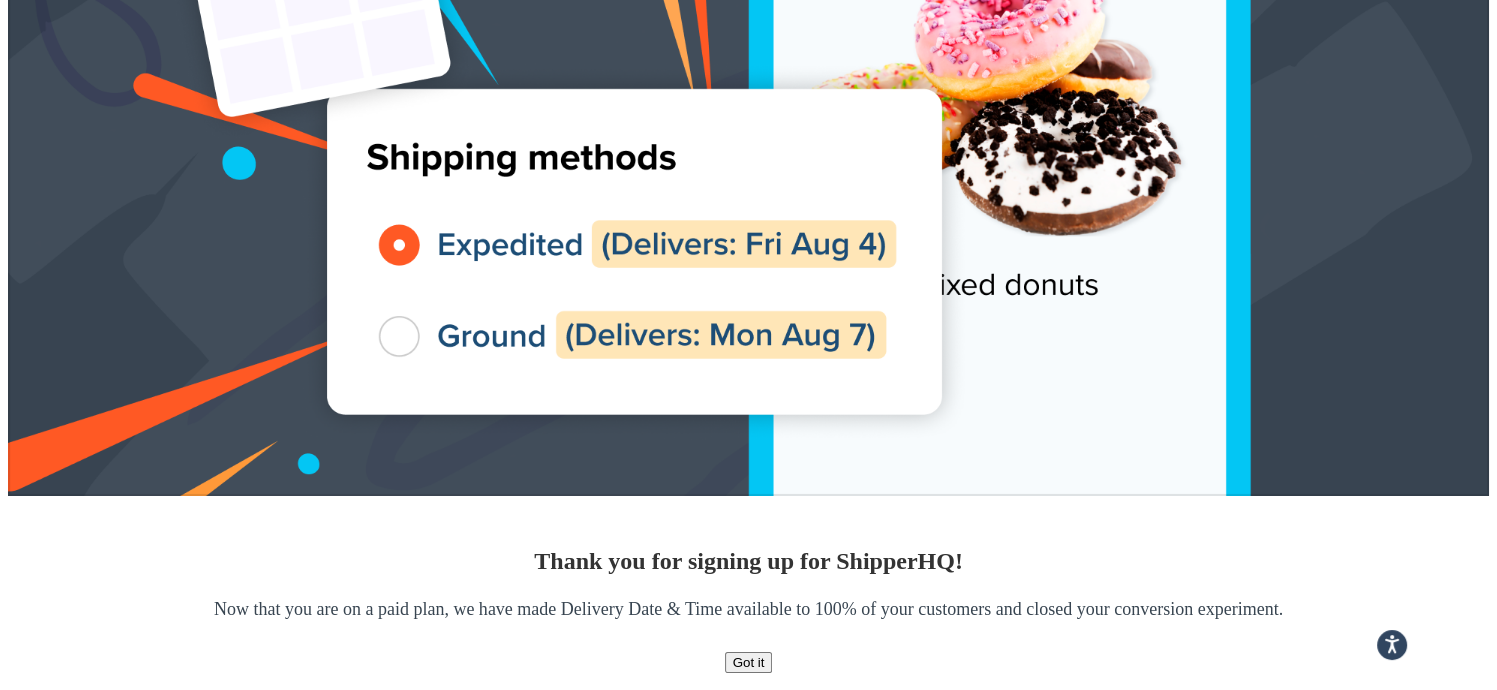click on "DPD-2D" at bounding box center [274, 3597] 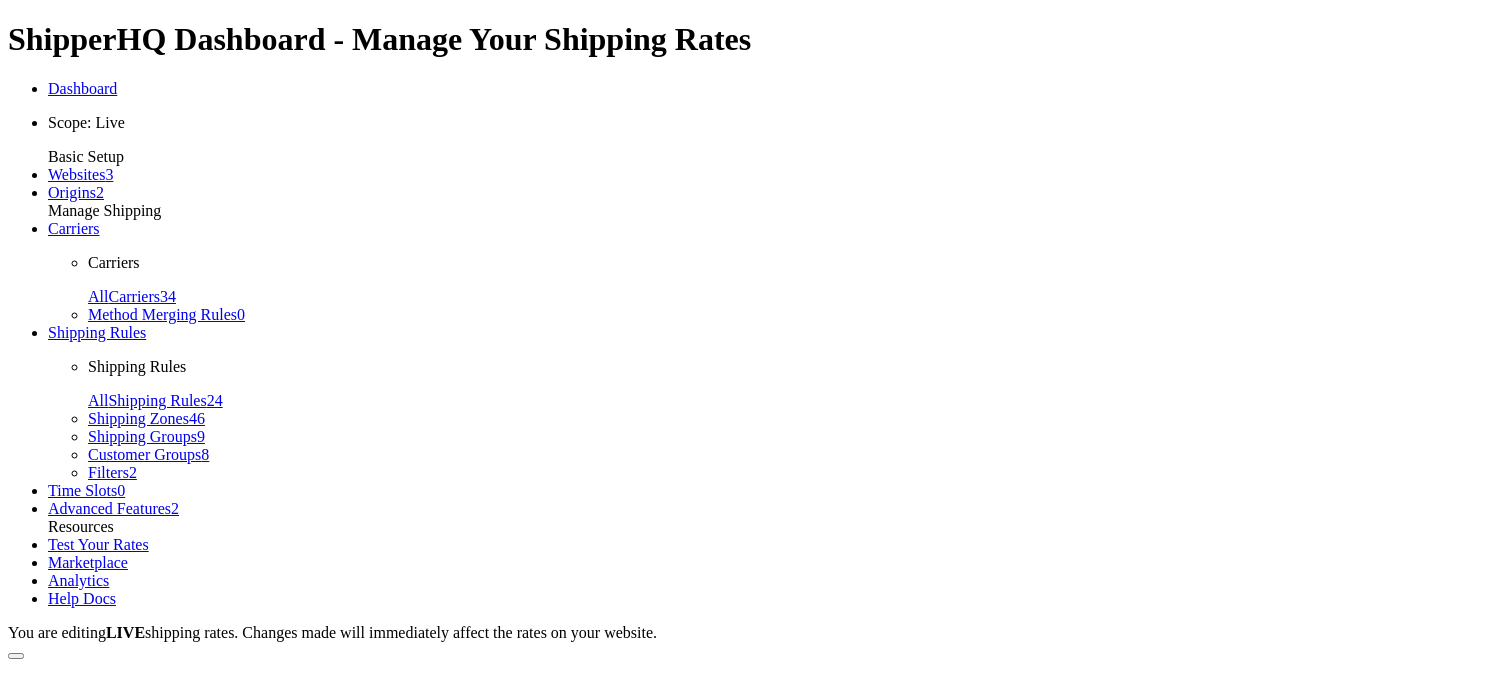 scroll, scrollTop: 0, scrollLeft: 0, axis: both 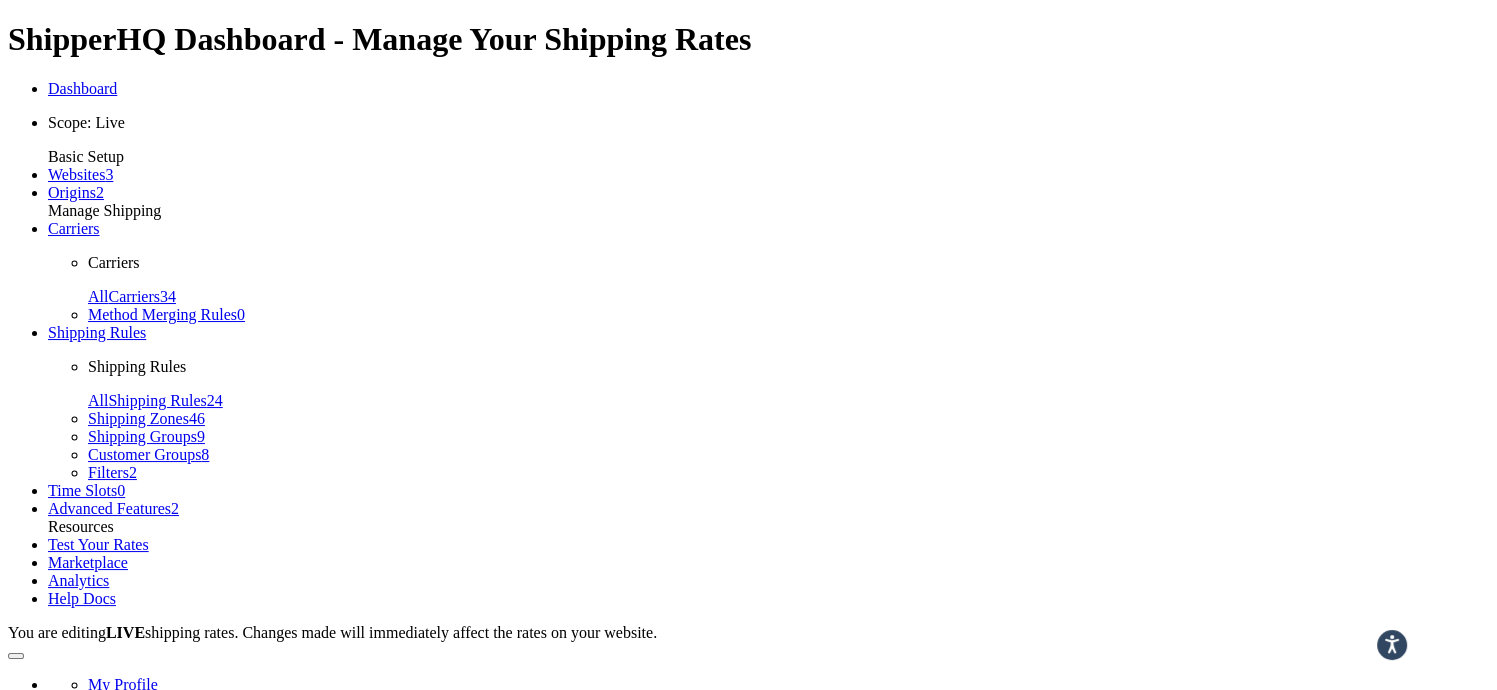click on "Shipping Rules" at bounding box center (97, 332) 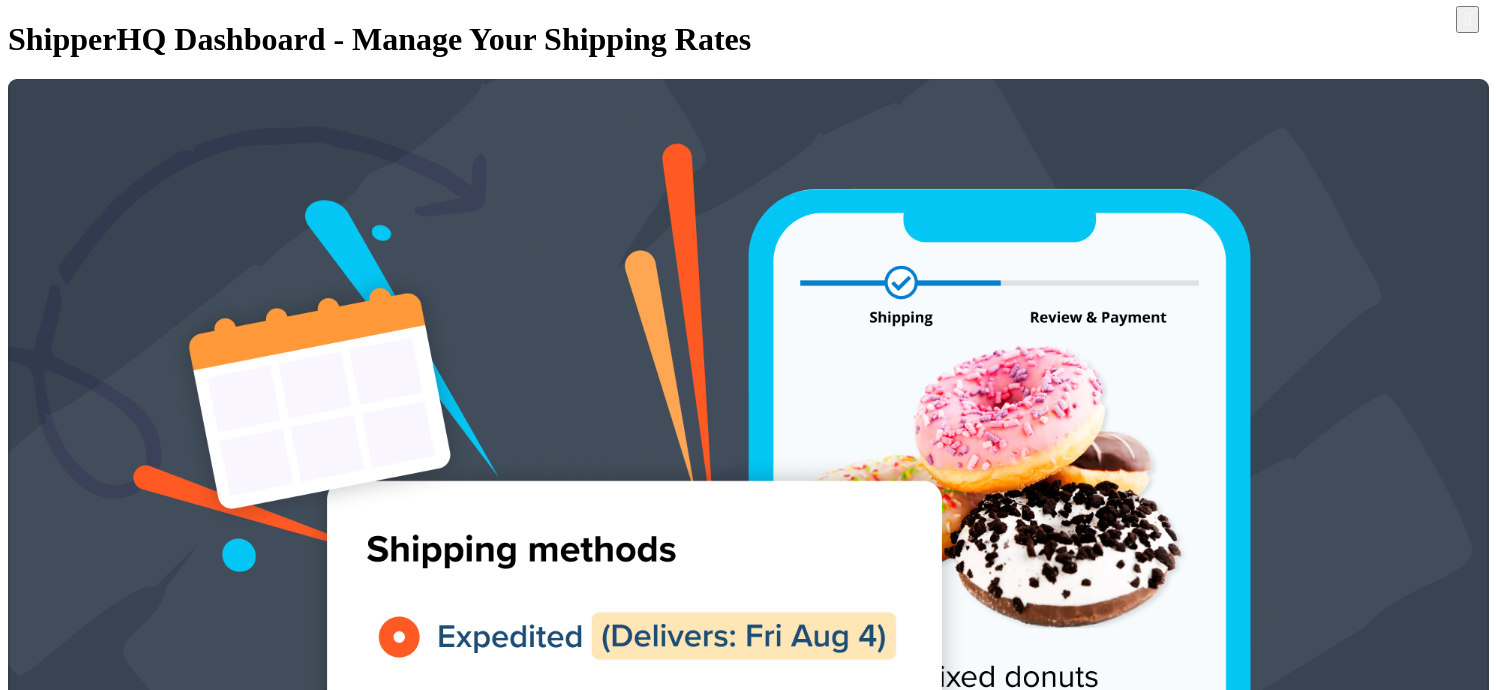 scroll, scrollTop: 0, scrollLeft: 0, axis: both 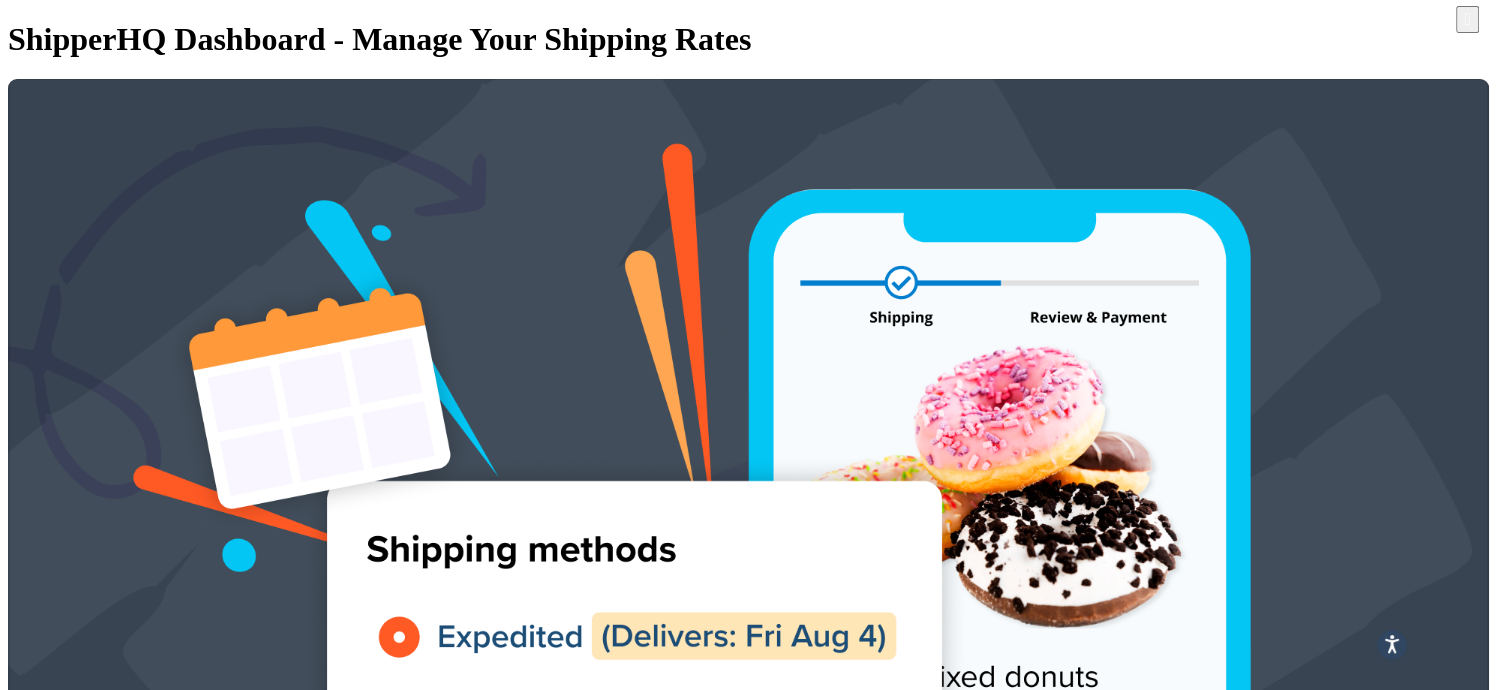 click on "Shipping Zones" at bounding box center [178, 1473] 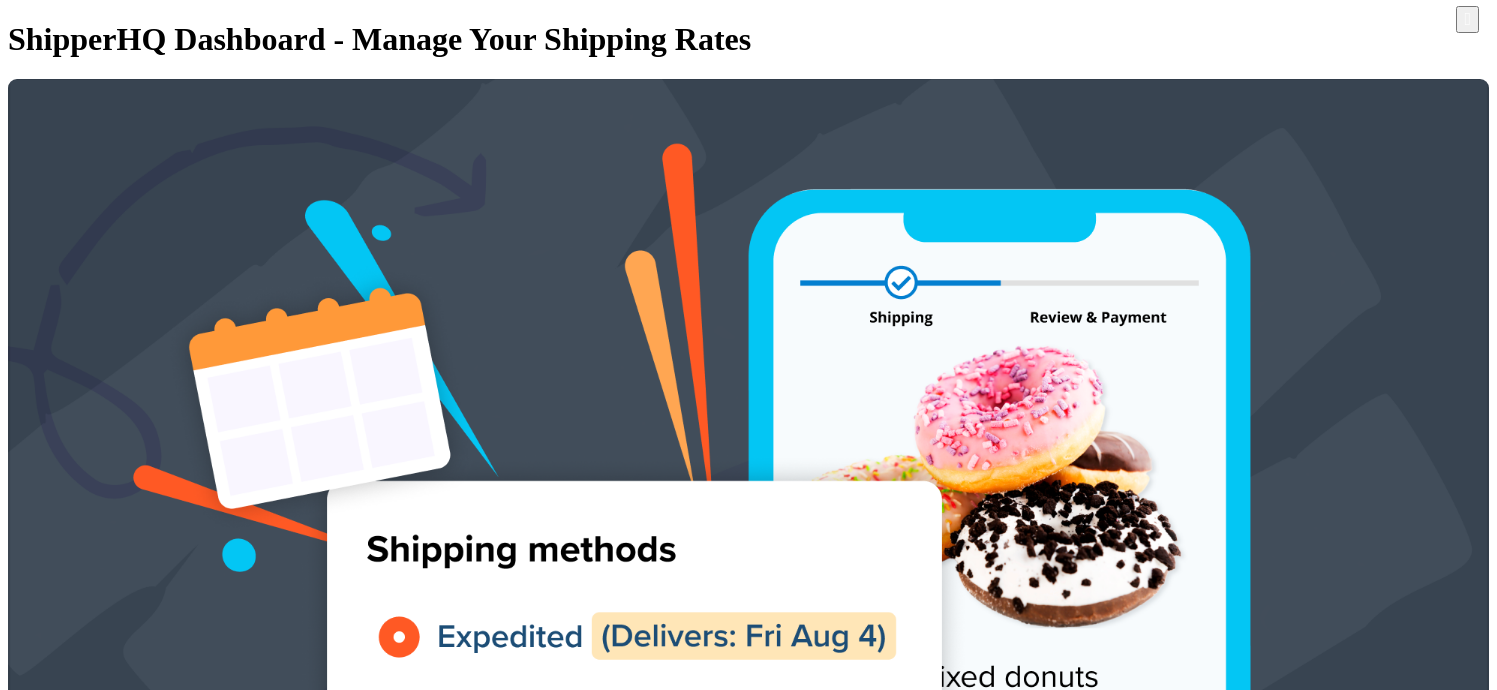 scroll, scrollTop: 0, scrollLeft: 0, axis: both 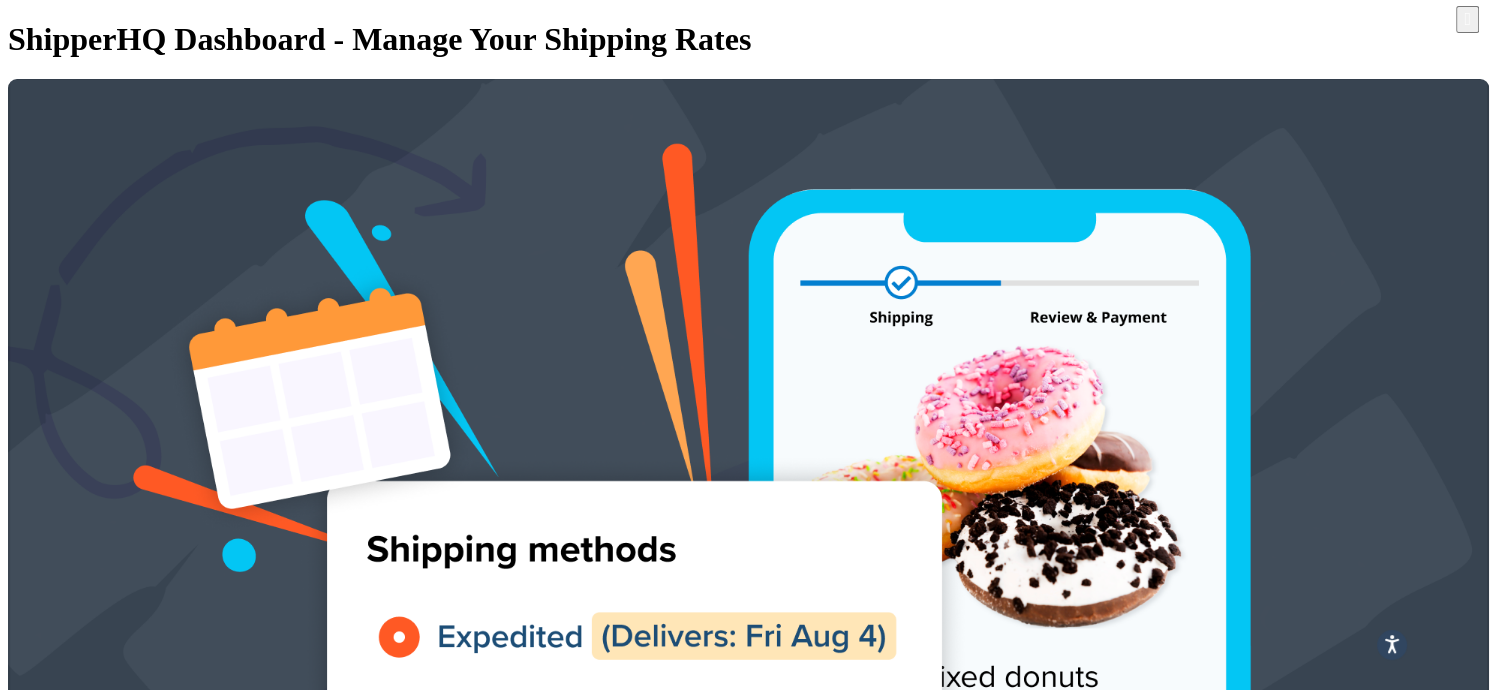 click at bounding box center (1224, 4643) 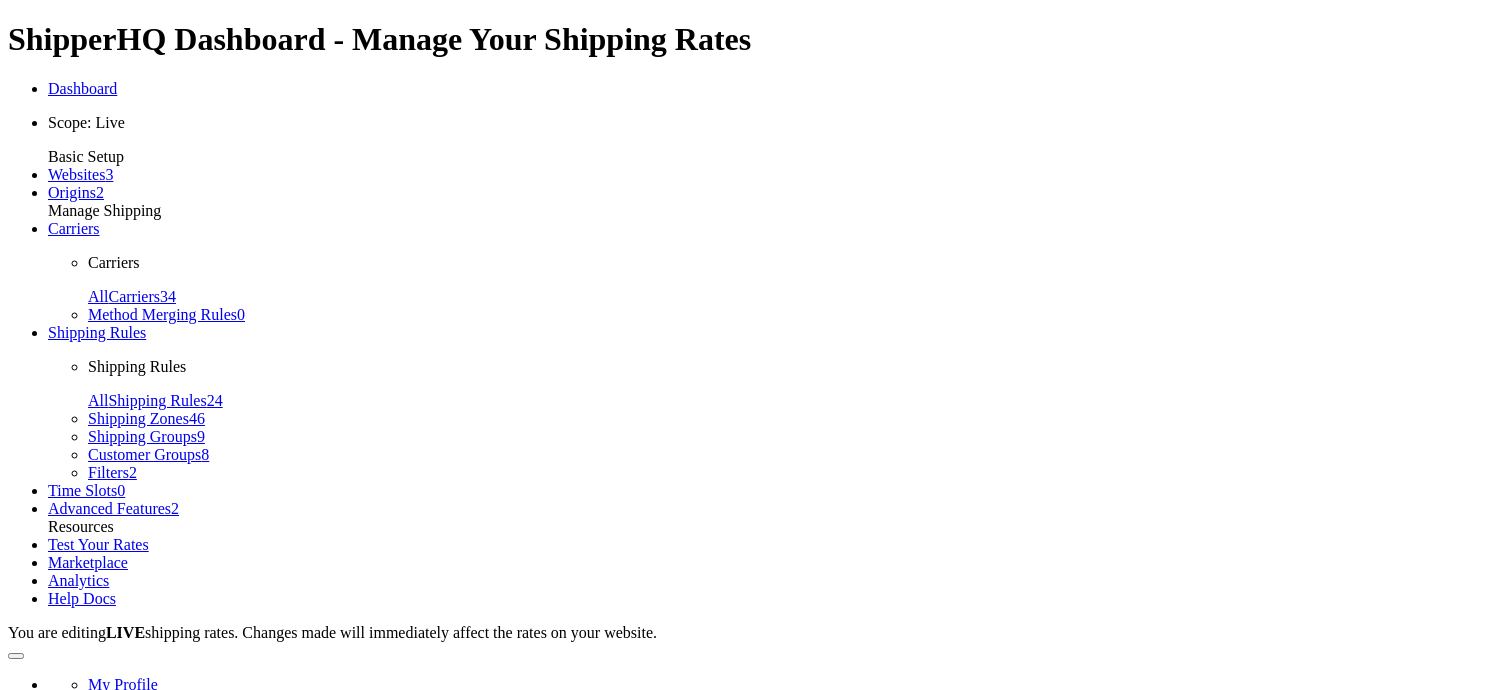 scroll, scrollTop: 0, scrollLeft: 0, axis: both 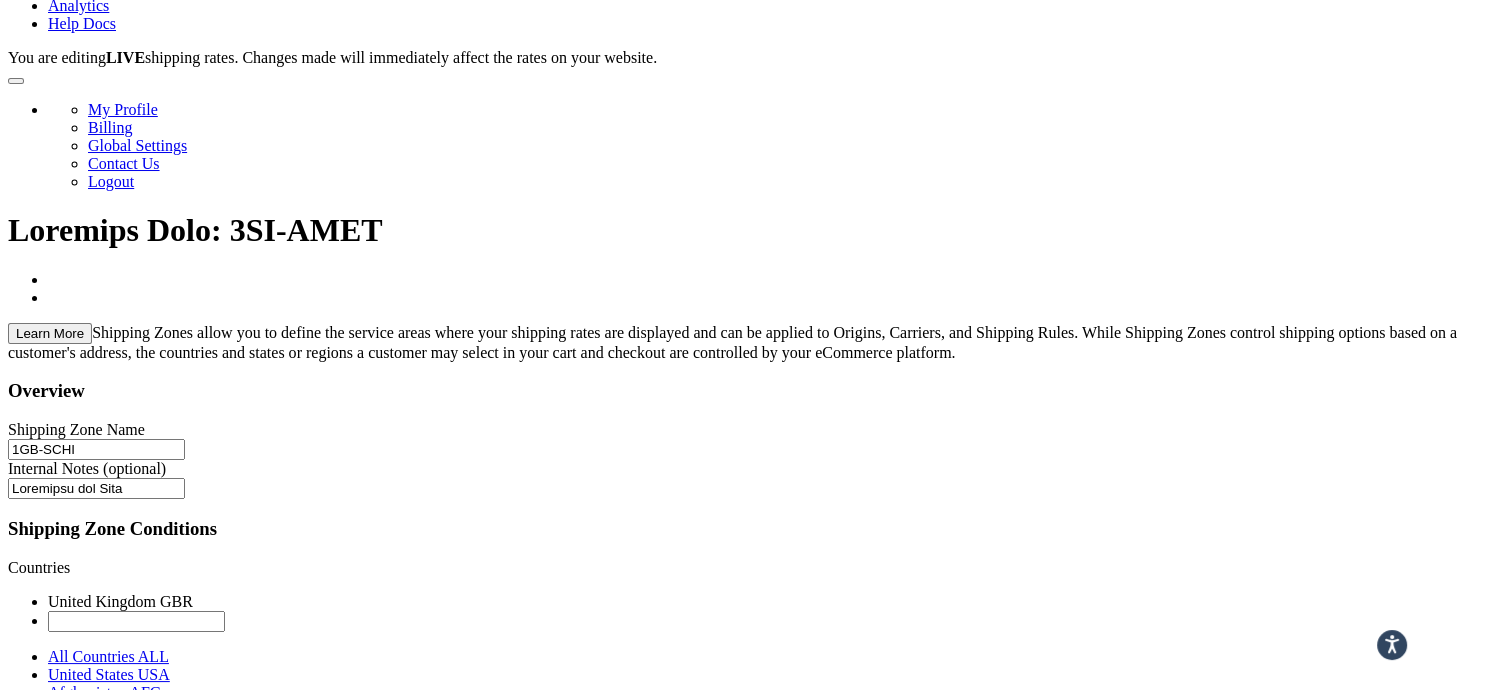 drag, startPoint x: 856, startPoint y: 437, endPoint x: 953, endPoint y: 528, distance: 133.00375 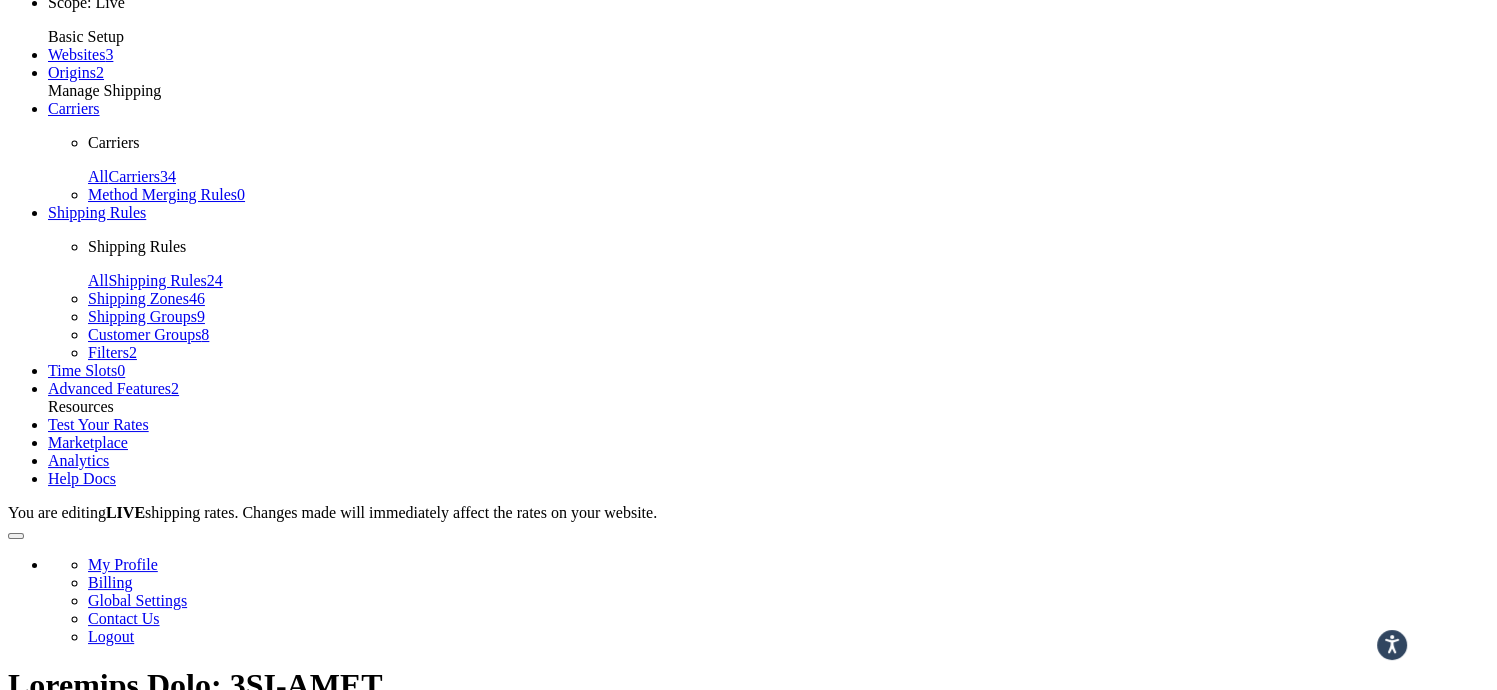 scroll, scrollTop: 118, scrollLeft: 0, axis: vertical 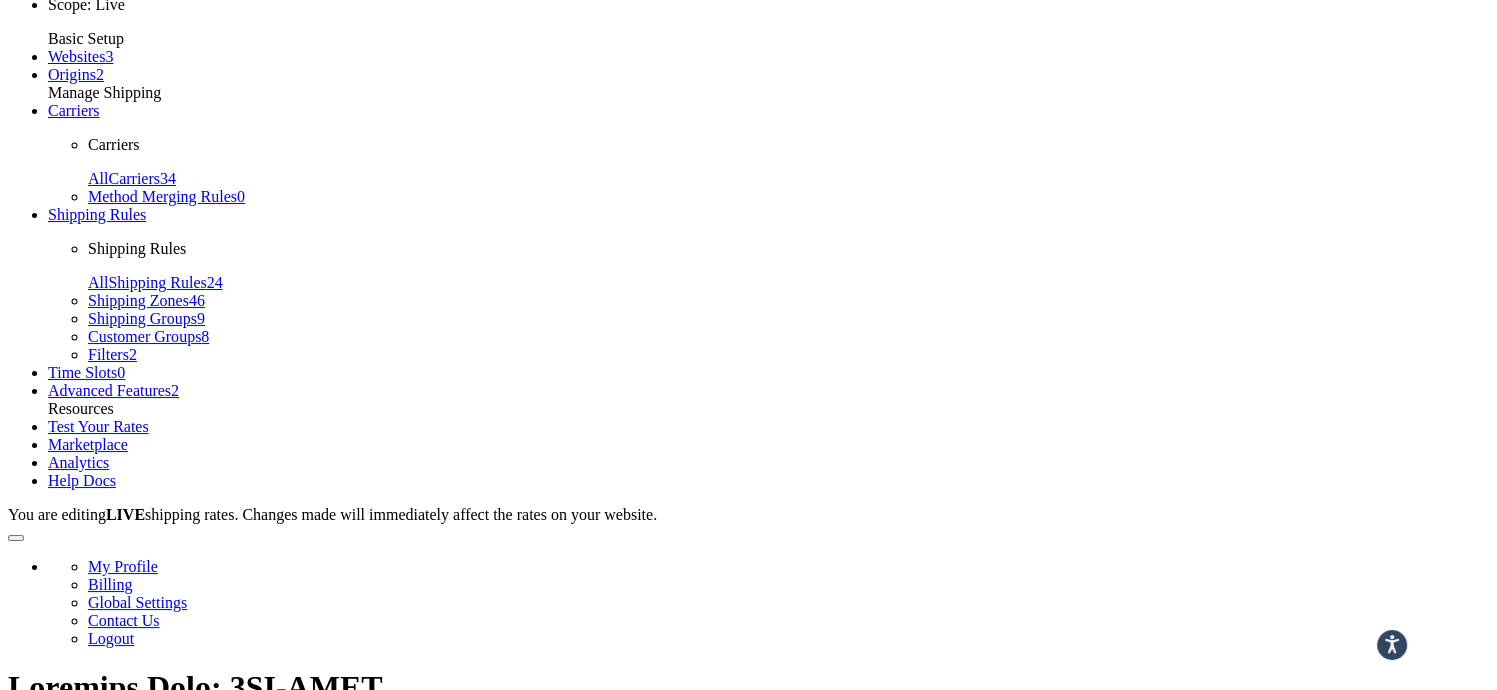 click on "Shipping Zones" at bounding box center (138, 300) 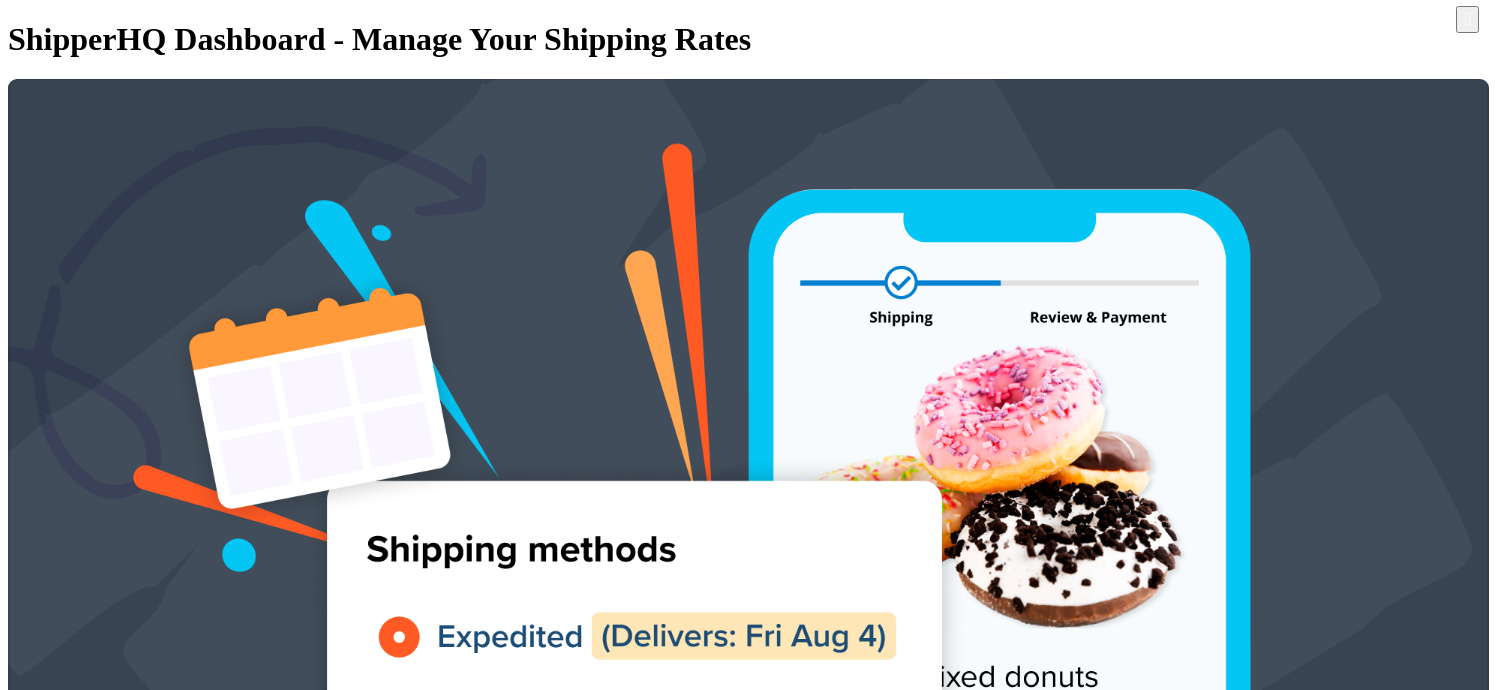 scroll, scrollTop: 0, scrollLeft: 0, axis: both 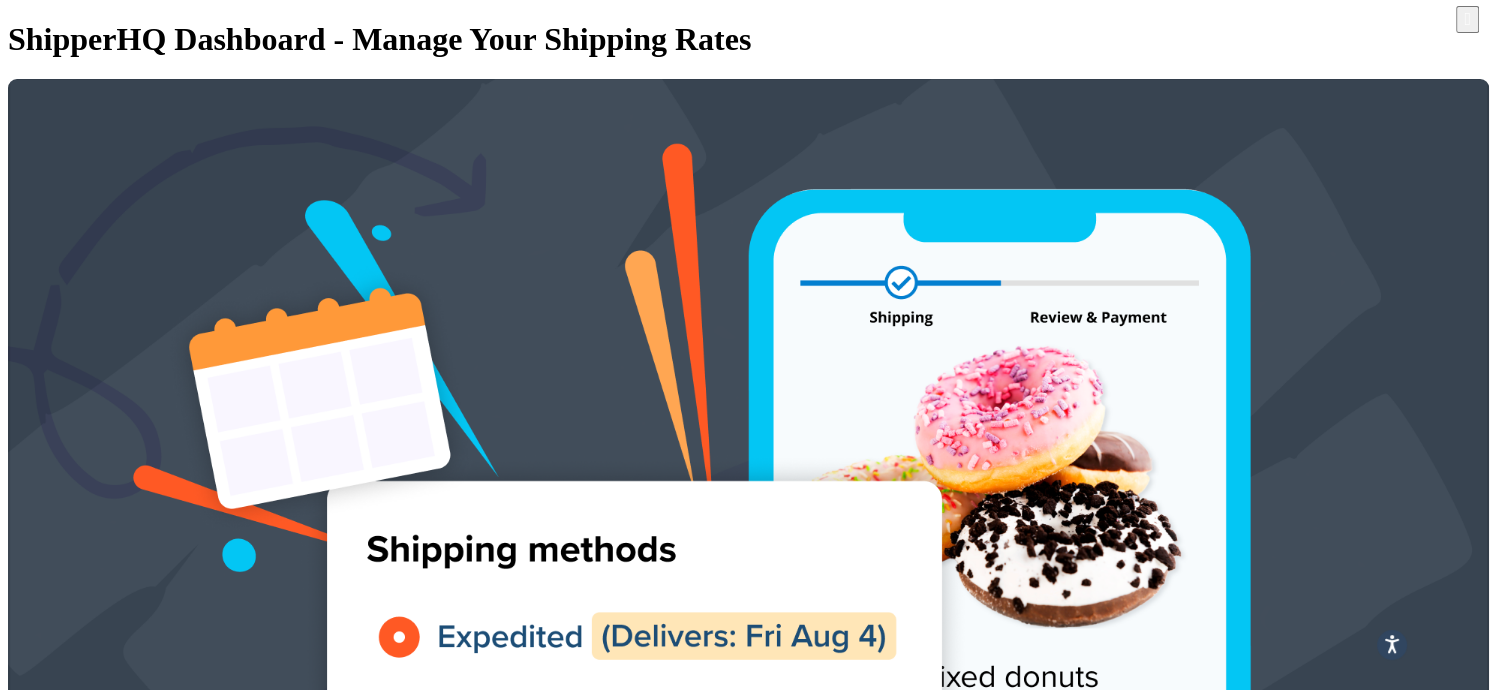 click on "Shipping Zones
+ New
Settings" at bounding box center [748, 1961] 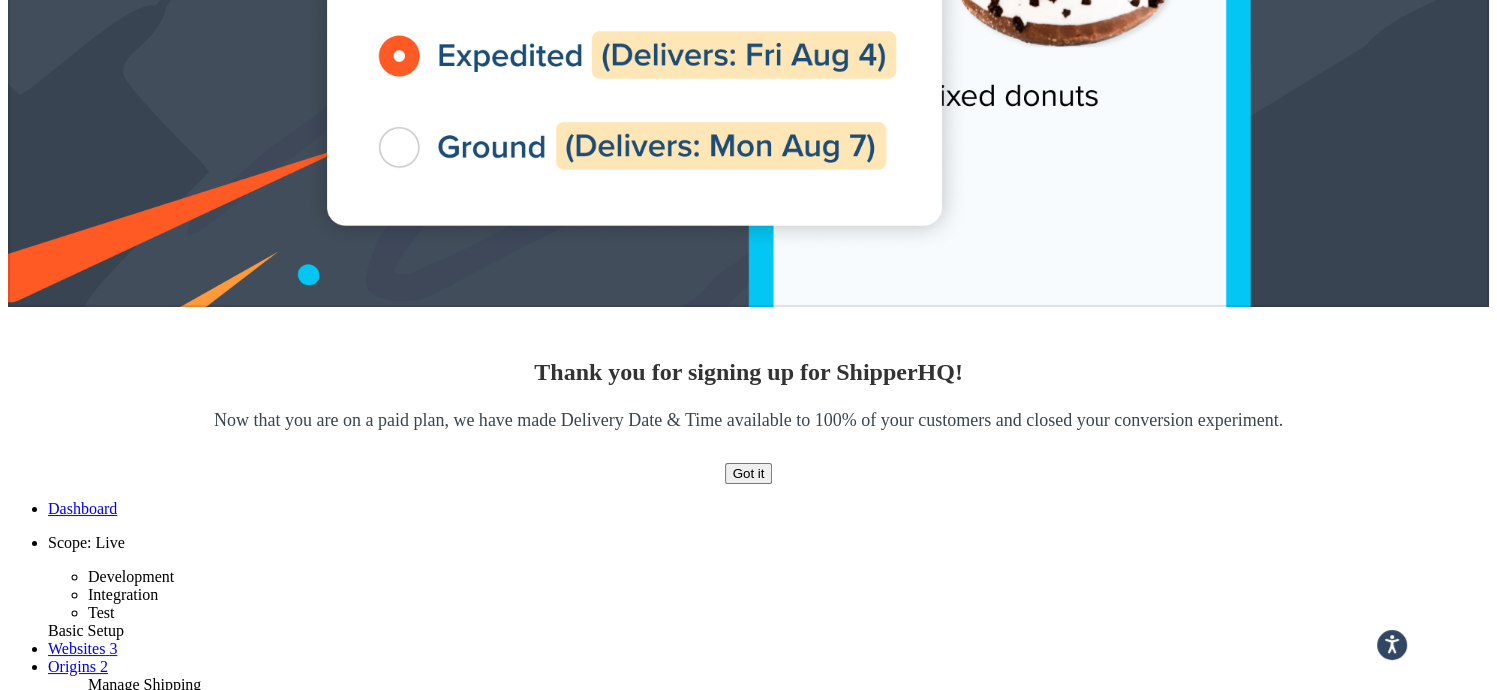 scroll, scrollTop: 596, scrollLeft: 0, axis: vertical 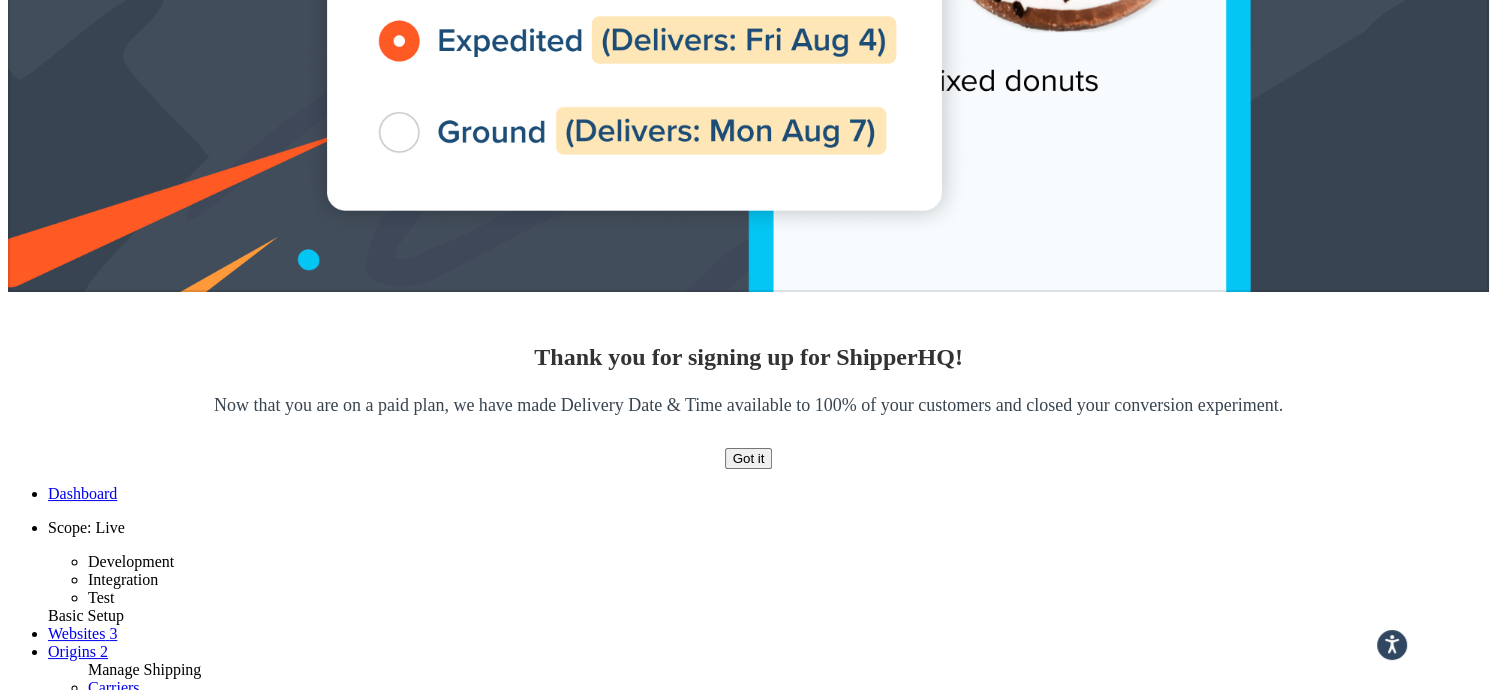 click on "KA27, KA28, PA41, PA42
(and 30 more)" at bounding box center (1069, 3139) 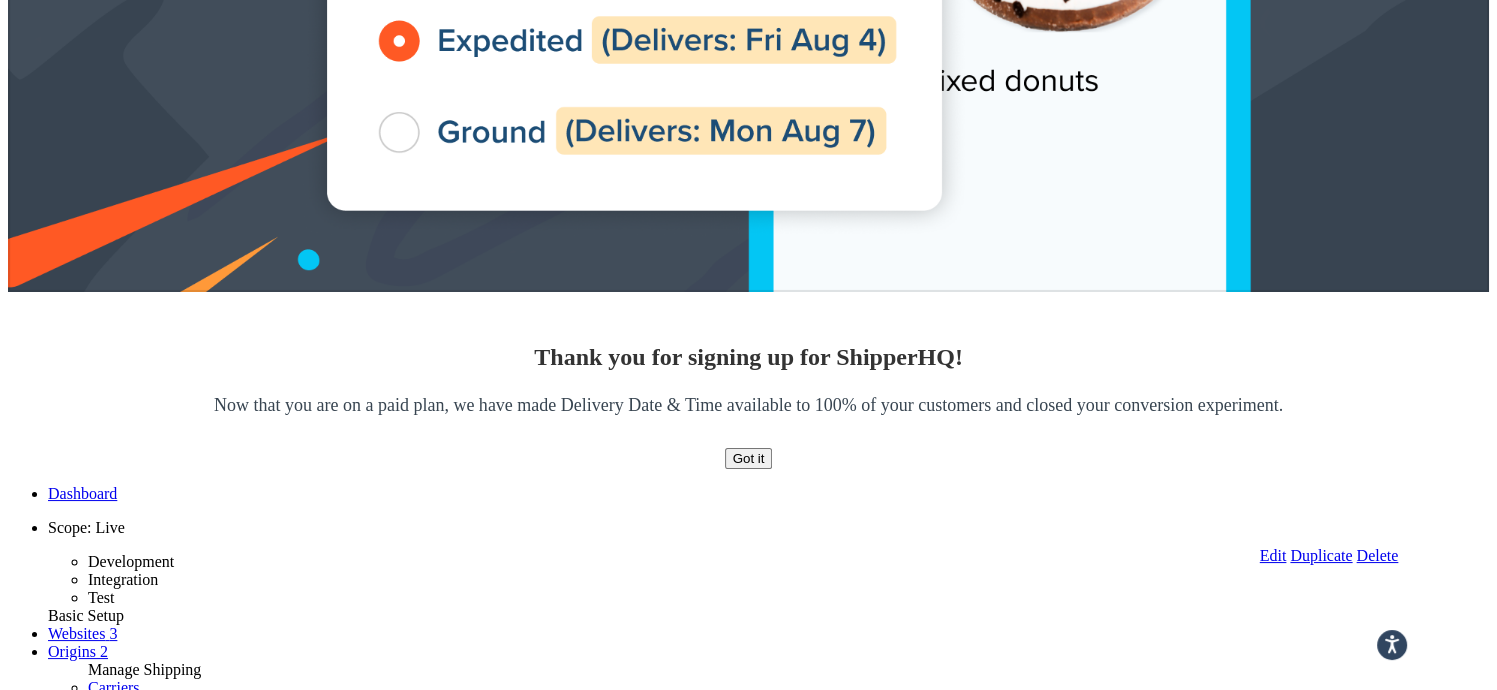 click on "Edit" at bounding box center [1273, 555] 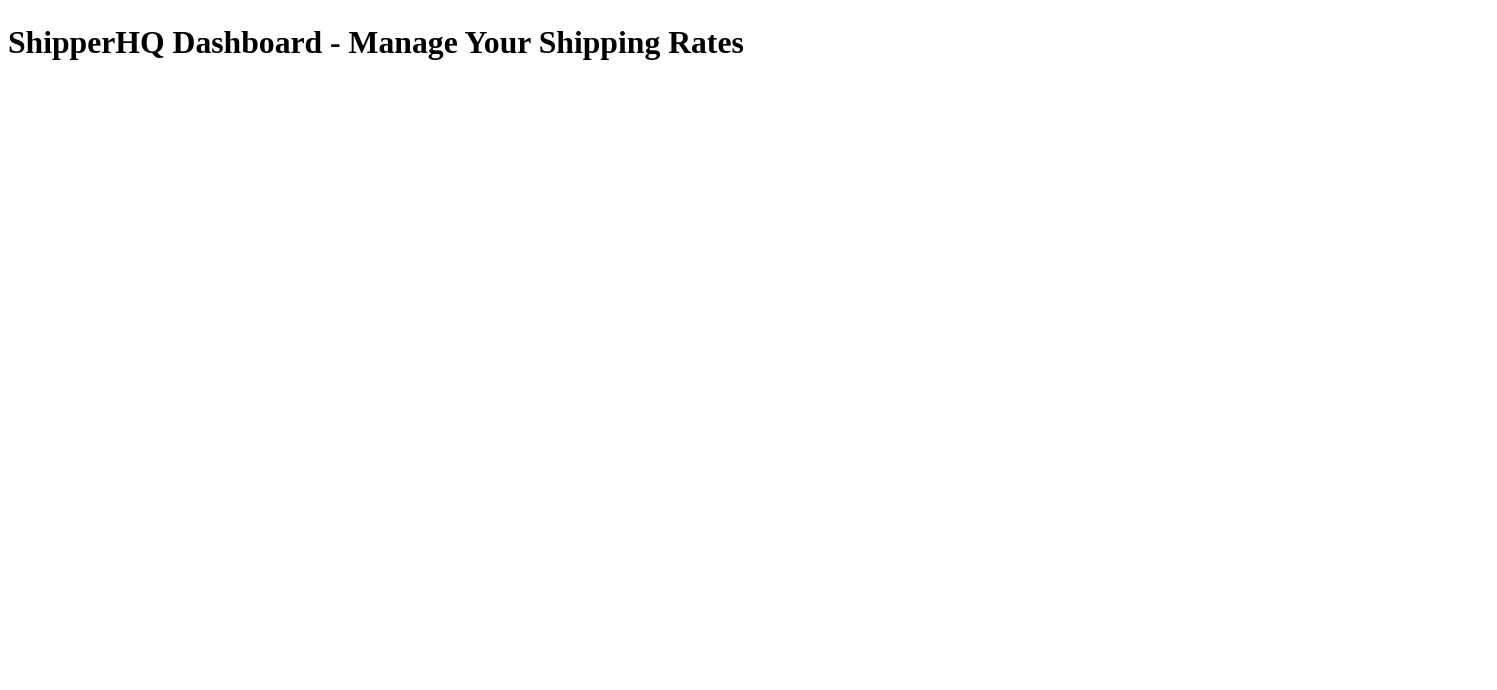 scroll, scrollTop: 0, scrollLeft: 0, axis: both 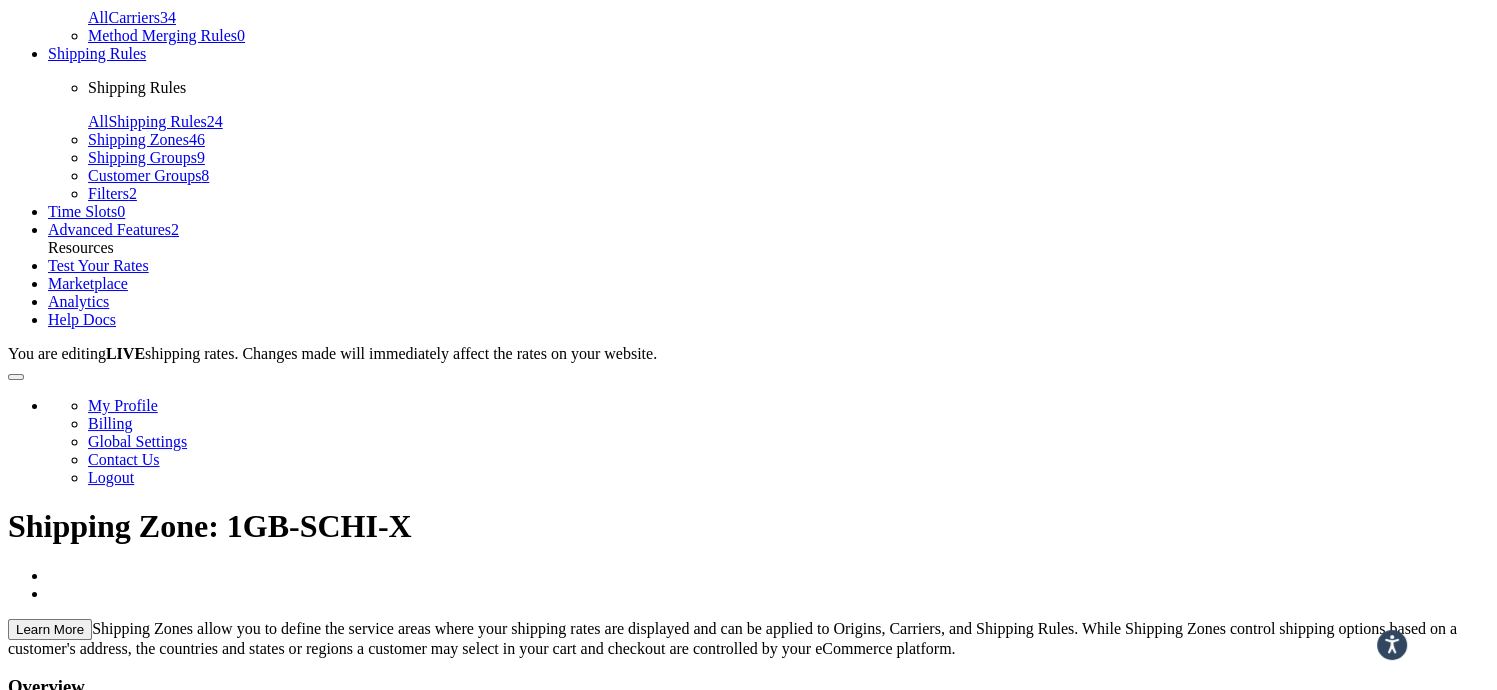 click on "Shipping Zones" at bounding box center (138, 139) 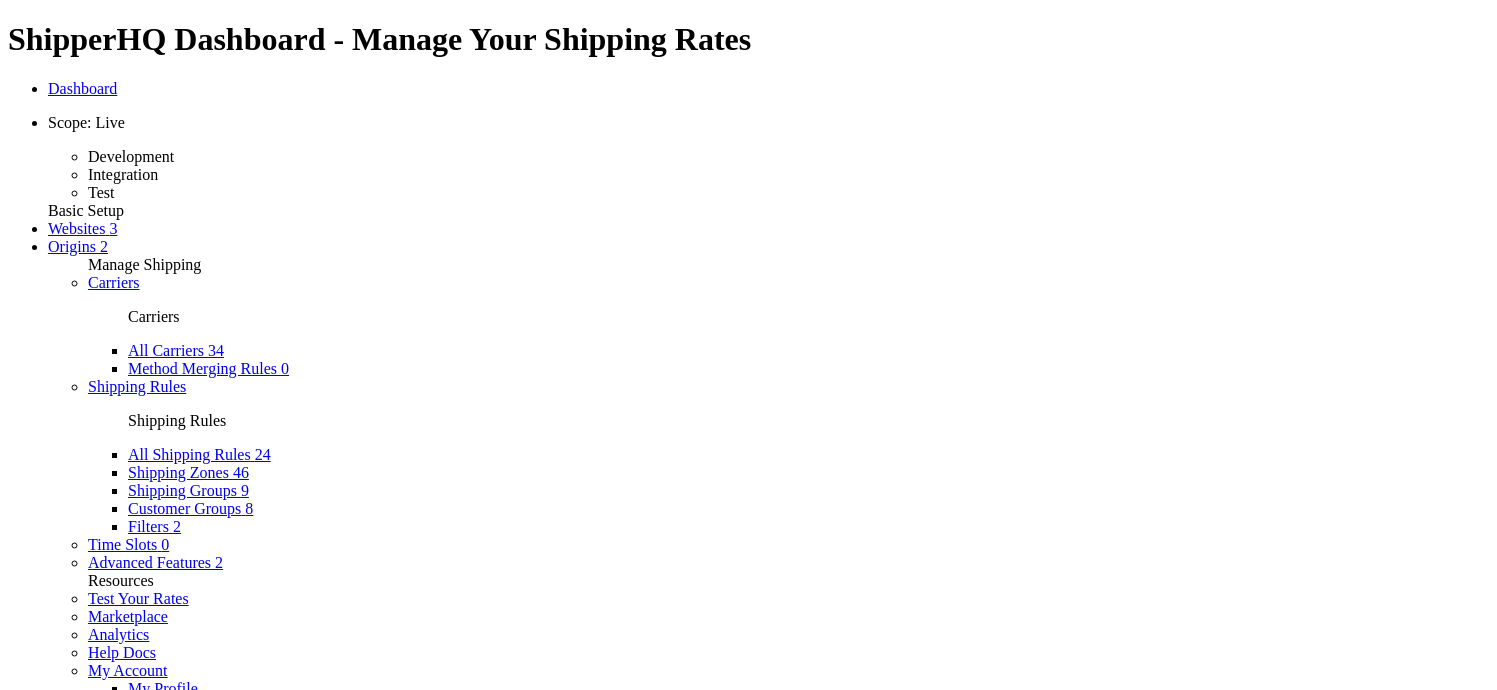 scroll, scrollTop: 0, scrollLeft: 0, axis: both 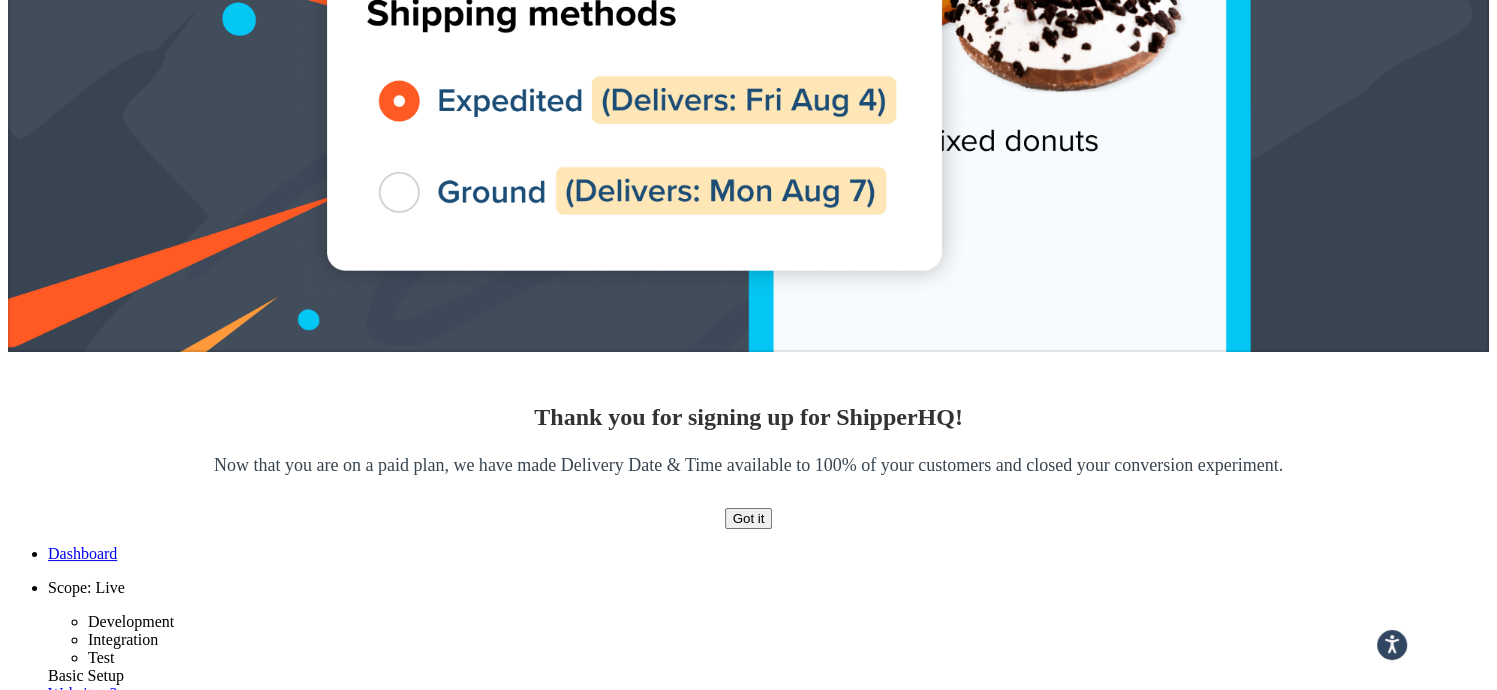 click on "[POSTAL_CODE], [POSTAL_CODE], [POSTAL_CODE], [POSTAL_CODE]
(and 102 more)" at bounding box center [1067, 3257] 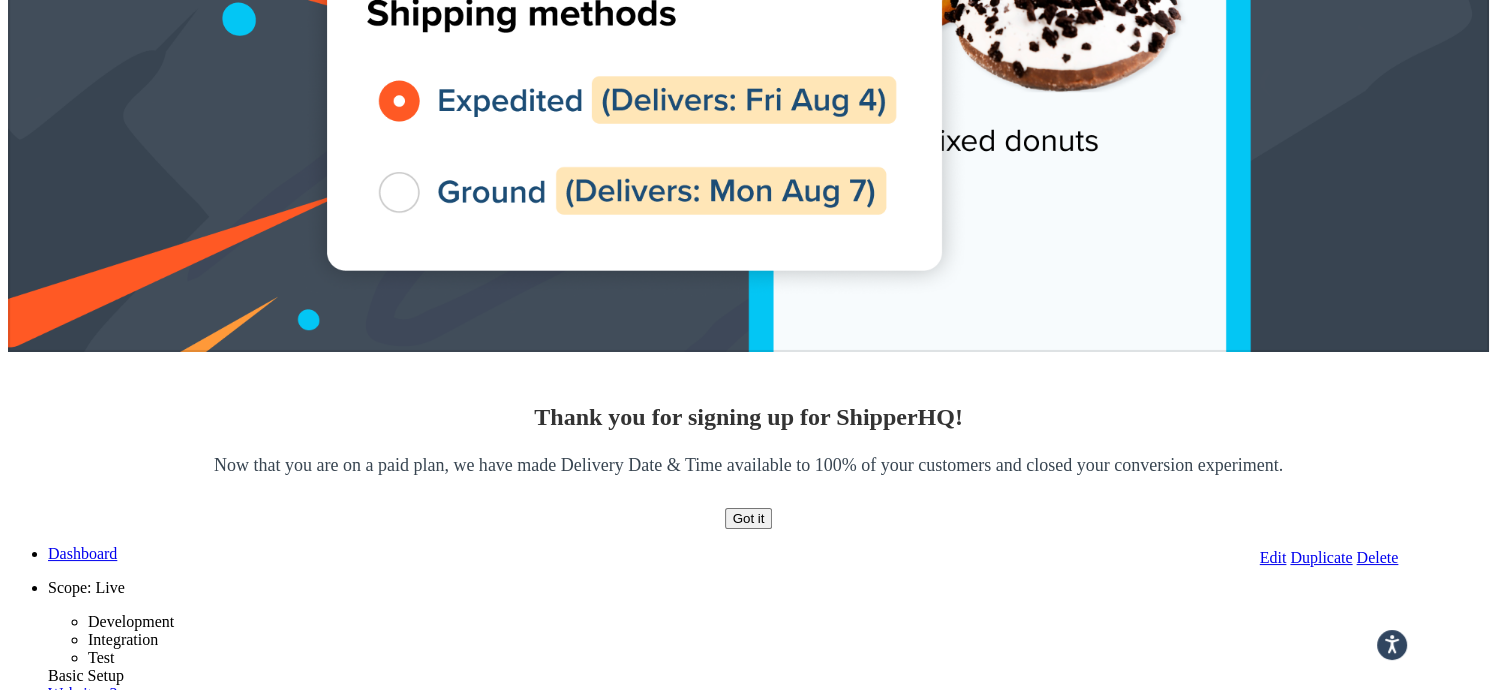 click on "Edit" at bounding box center (1273, 557) 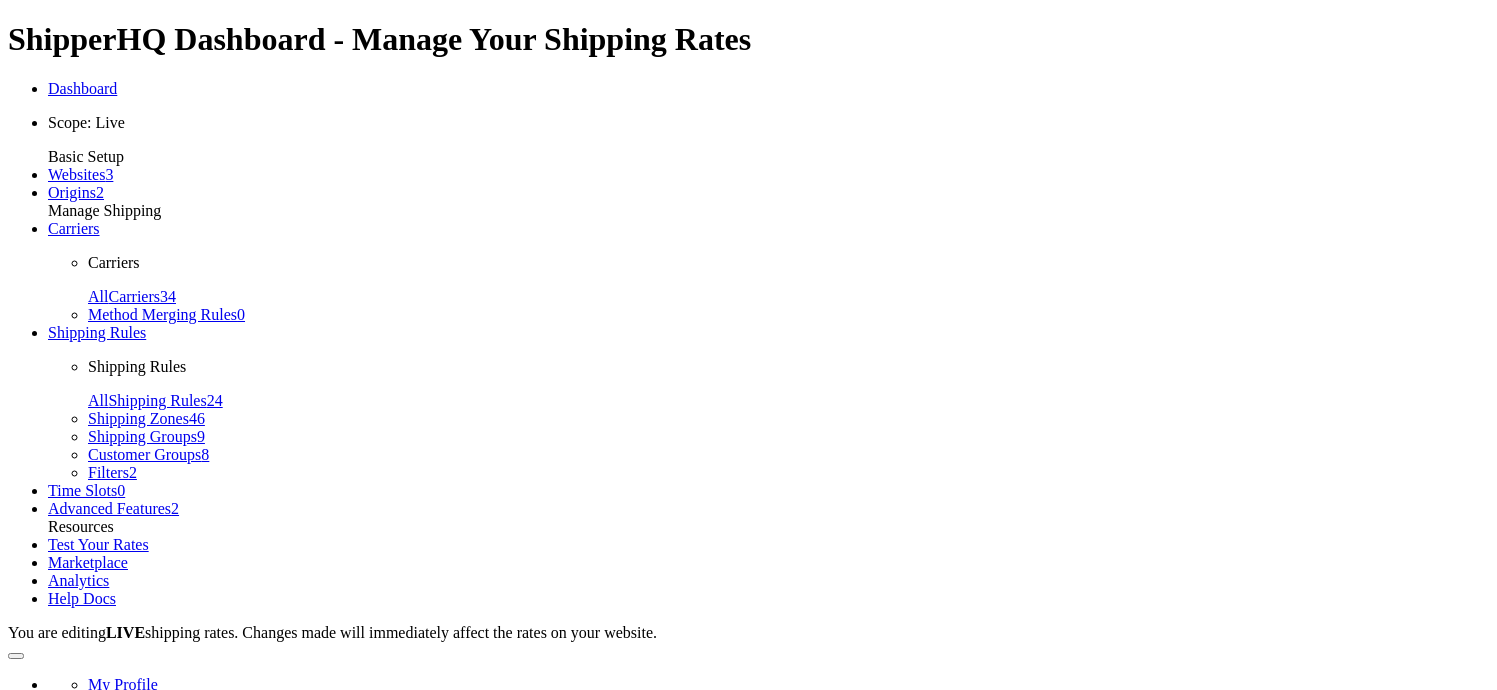 scroll, scrollTop: 0, scrollLeft: 0, axis: both 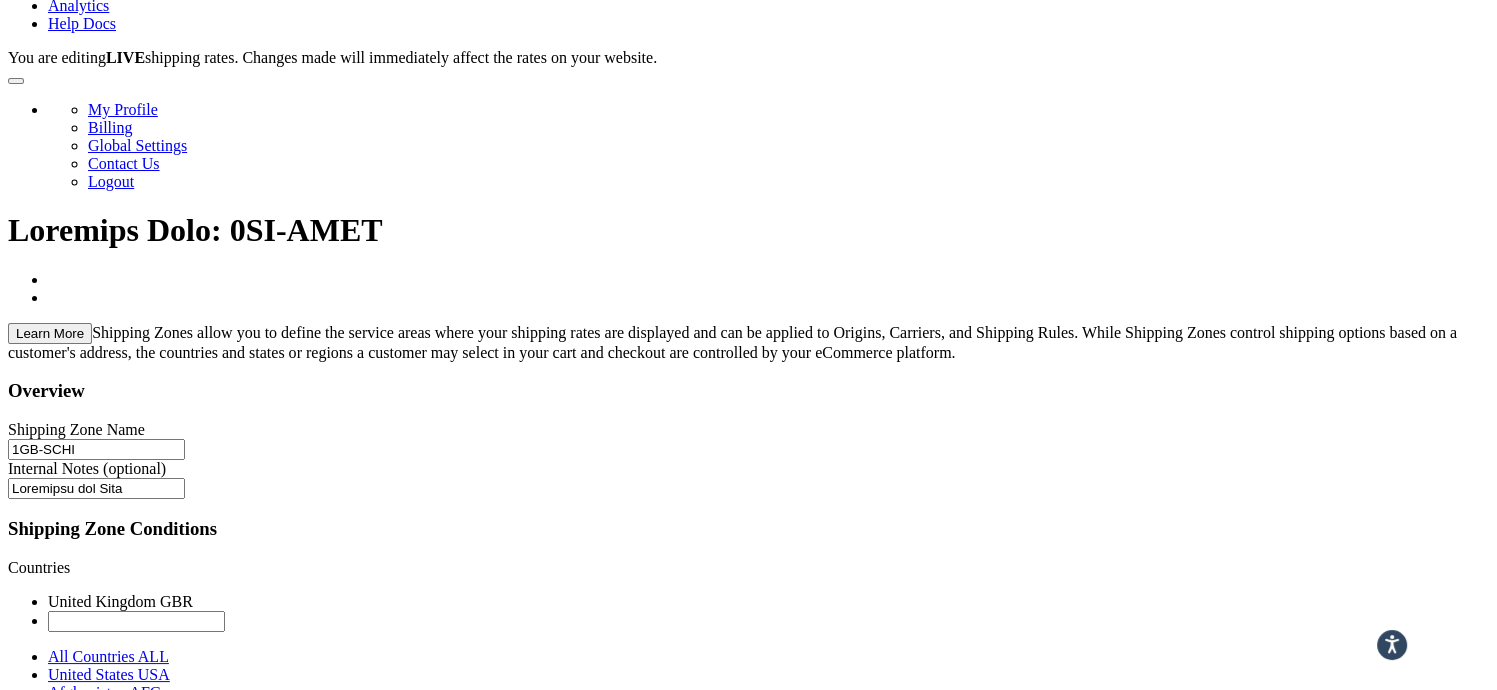 drag, startPoint x: 859, startPoint y: 442, endPoint x: 996, endPoint y: 549, distance: 173.83325 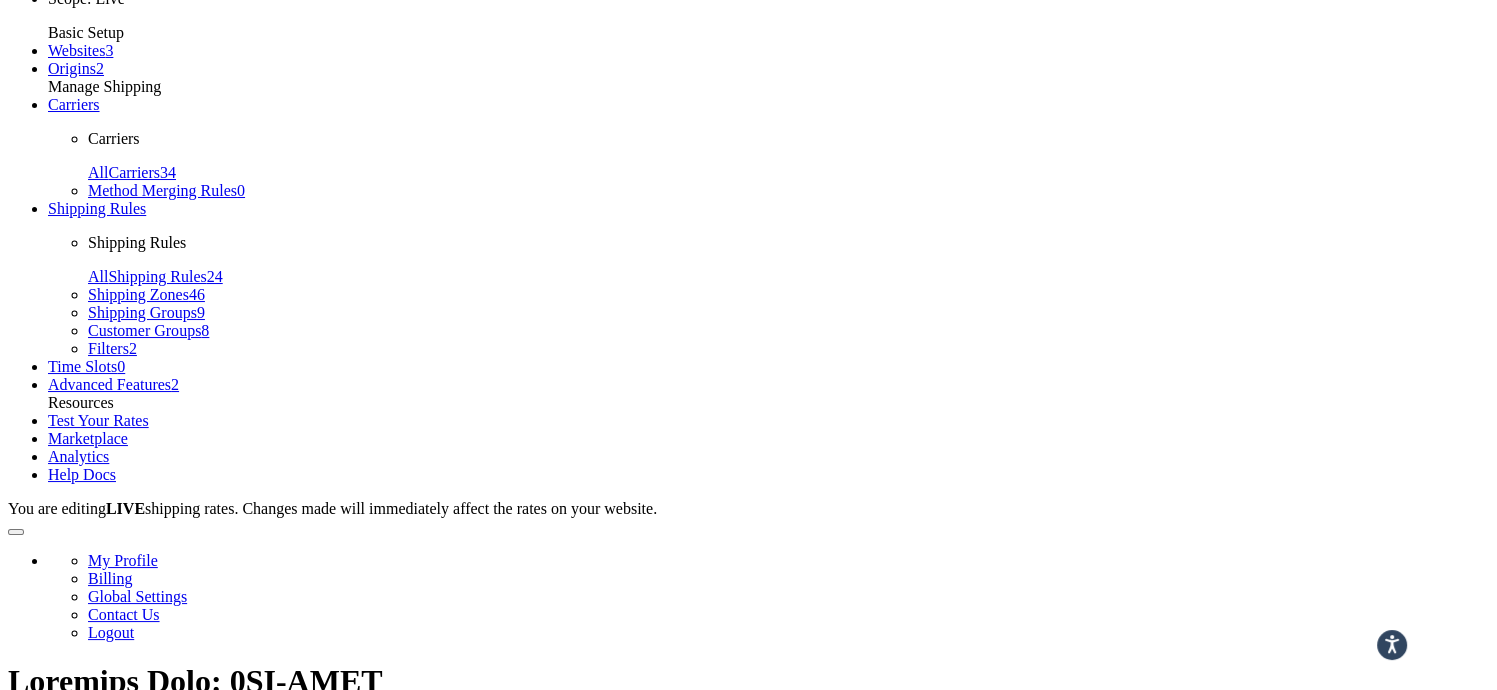 scroll, scrollTop: 126, scrollLeft: 0, axis: vertical 